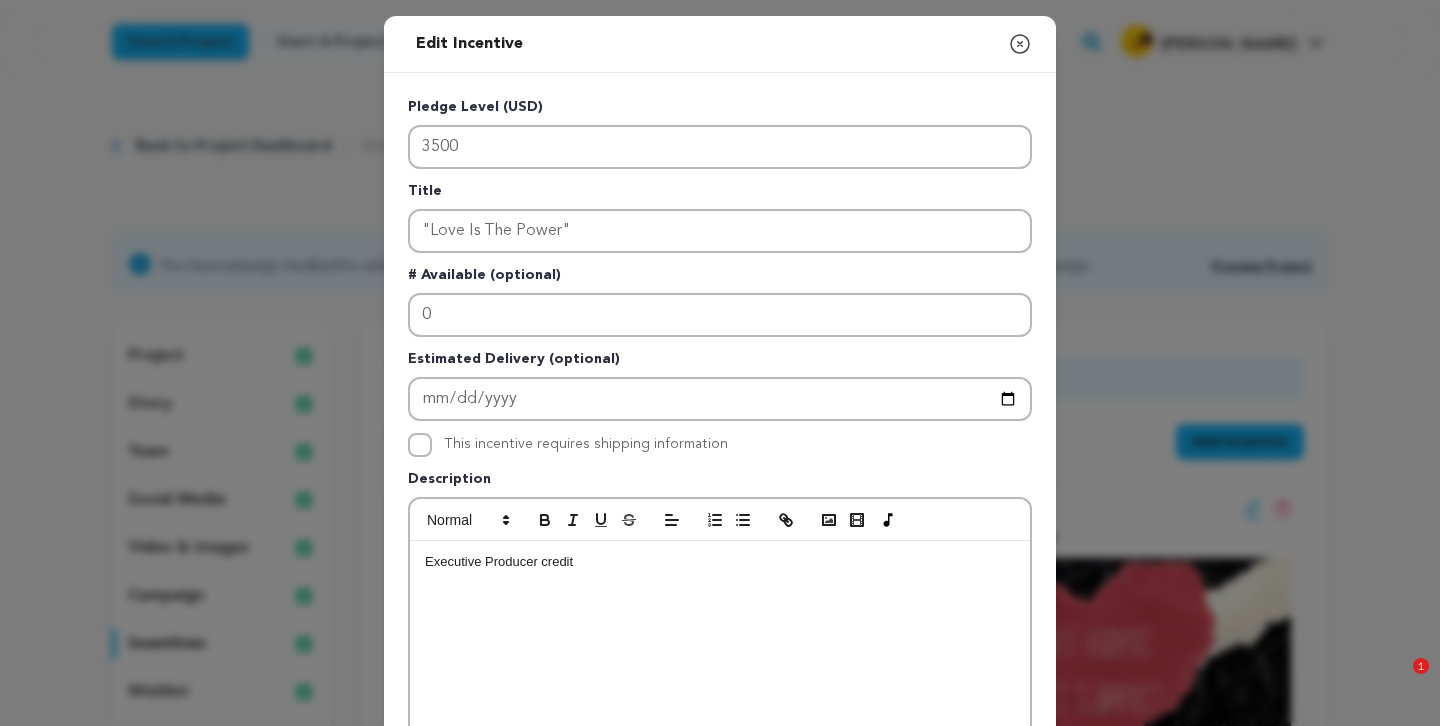 scroll, scrollTop: 1600, scrollLeft: 0, axis: vertical 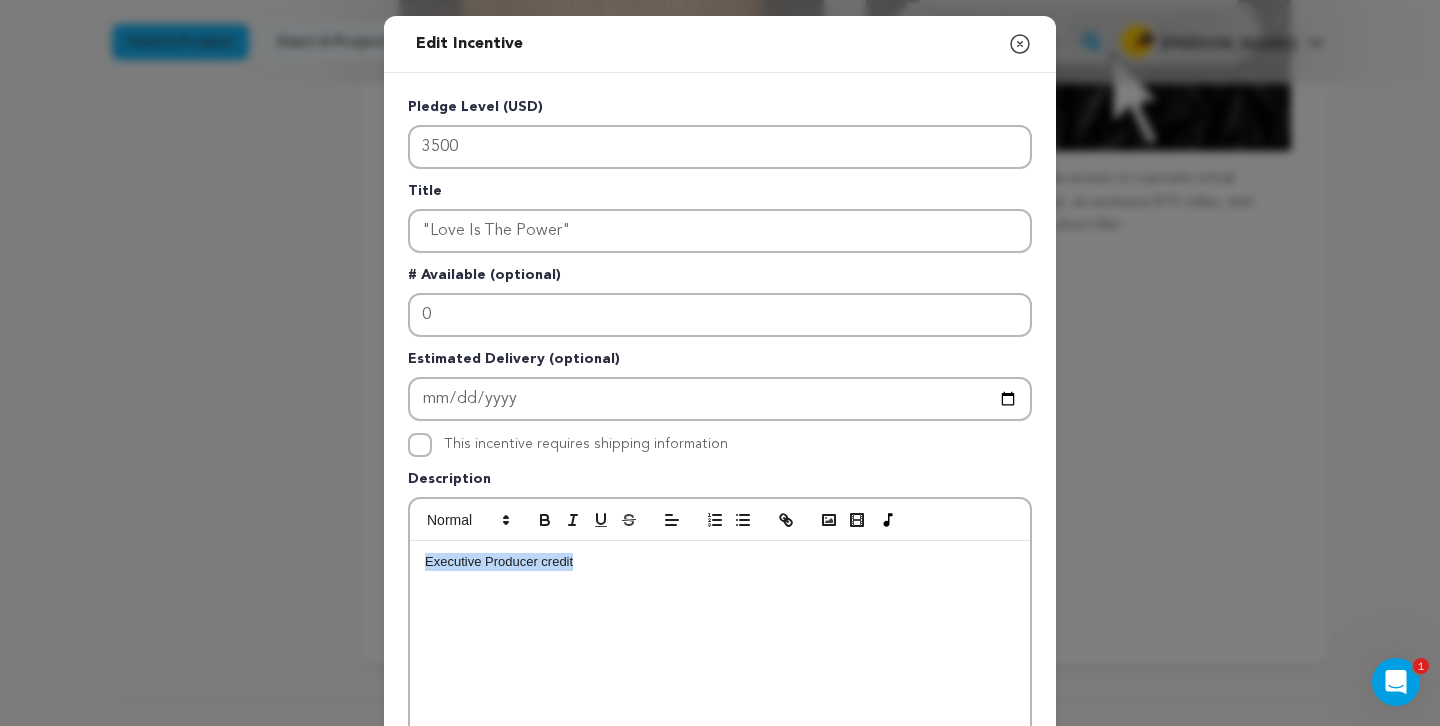 click 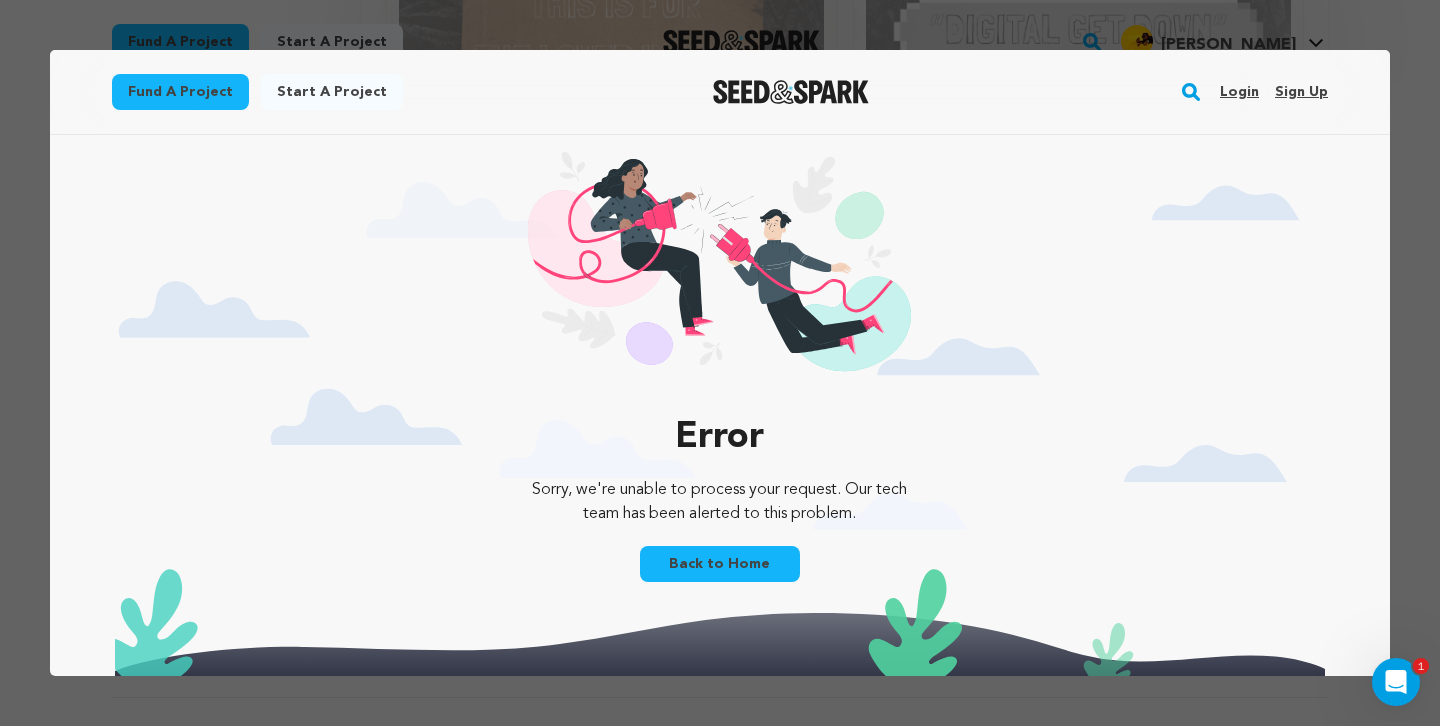 scroll, scrollTop: 0, scrollLeft: 0, axis: both 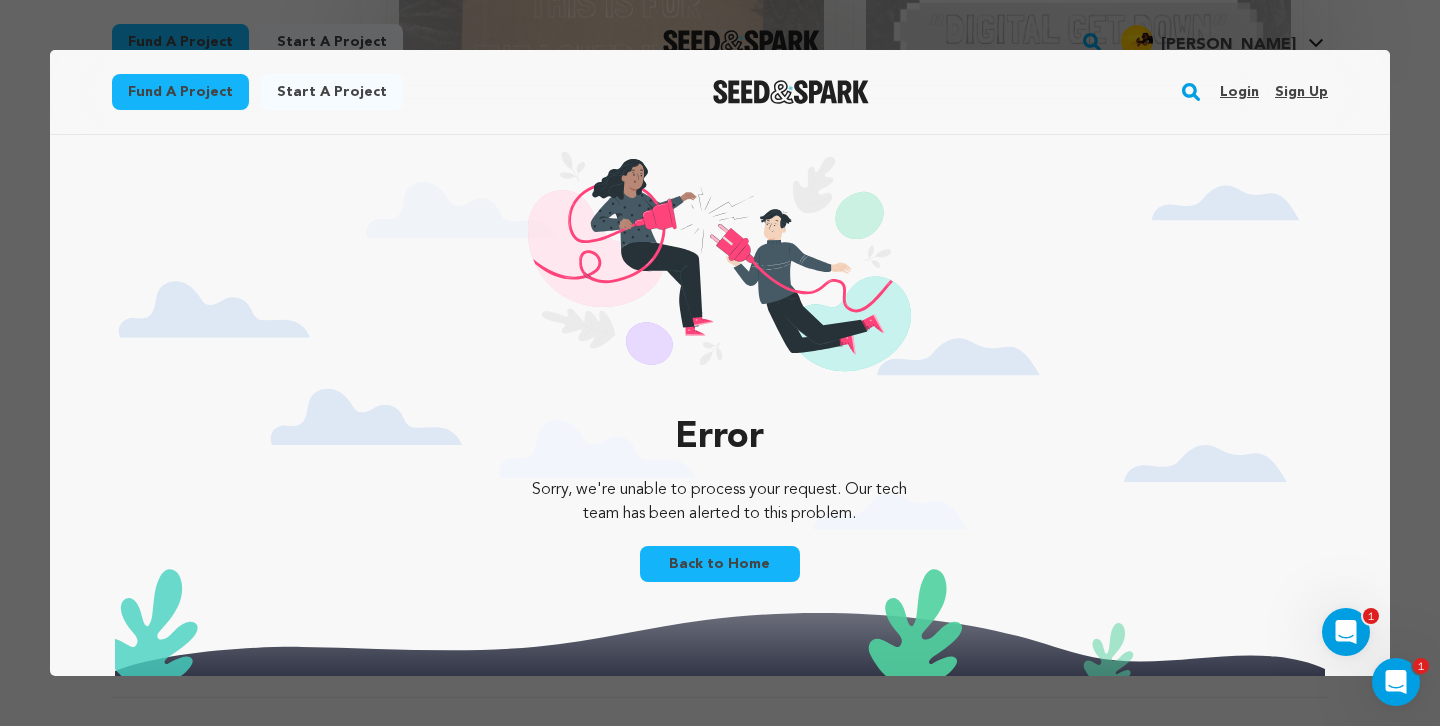 click on "Back to Home" at bounding box center [720, 564] 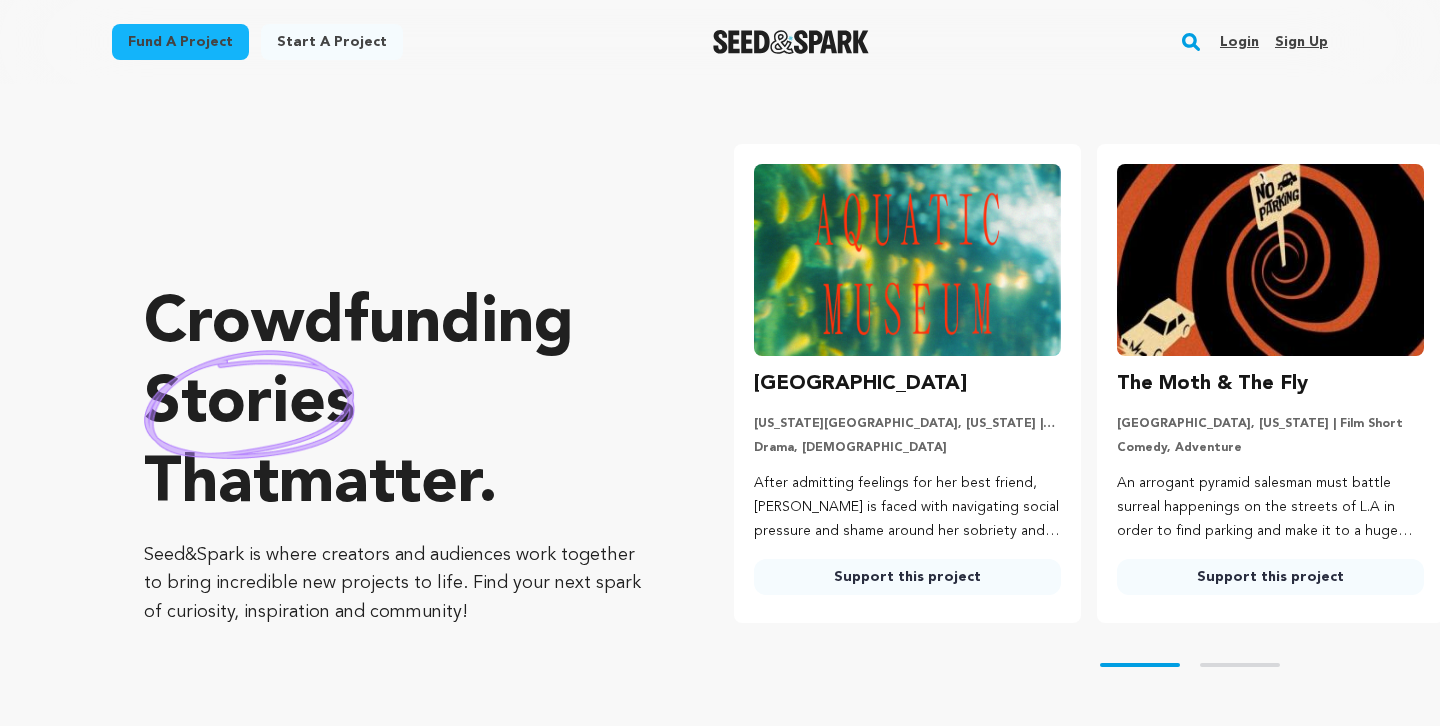 scroll, scrollTop: 0, scrollLeft: 0, axis: both 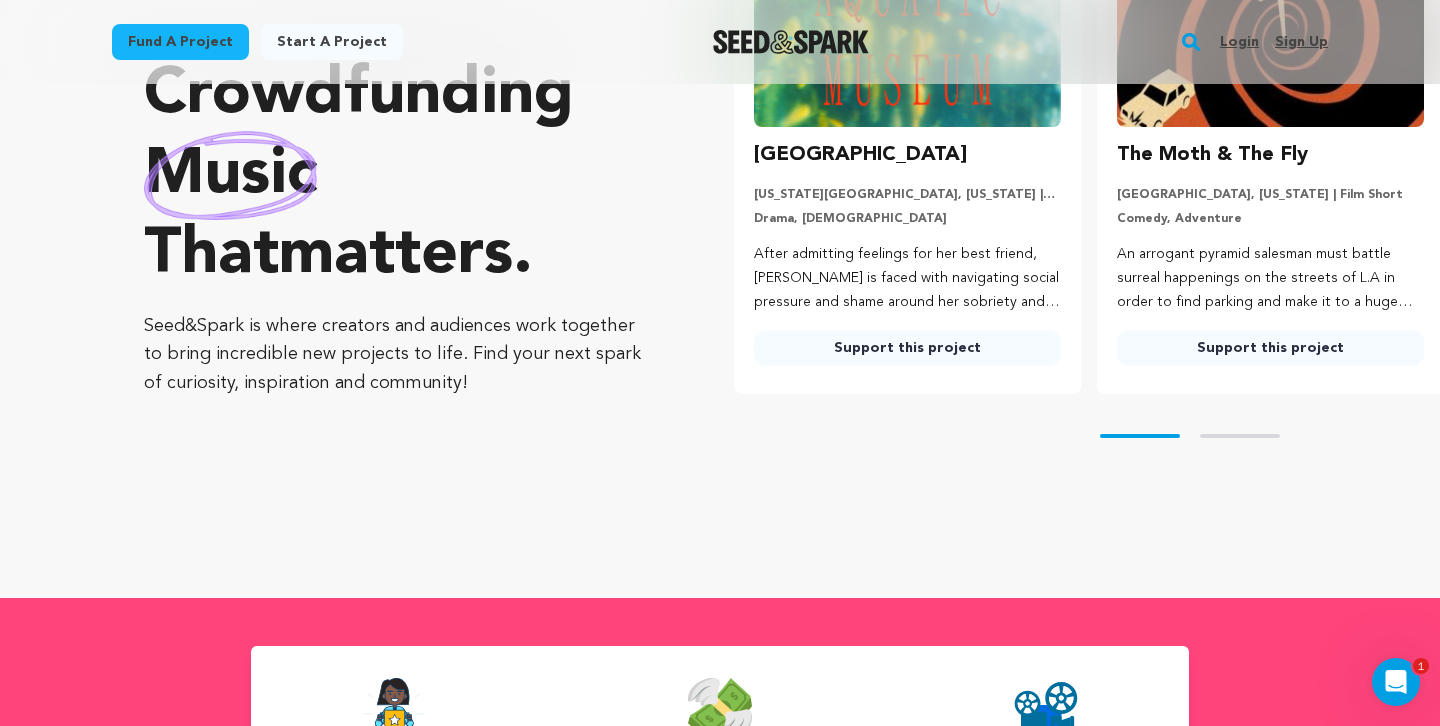 click on "Skip to prev slide page" at bounding box center [1140, 436] 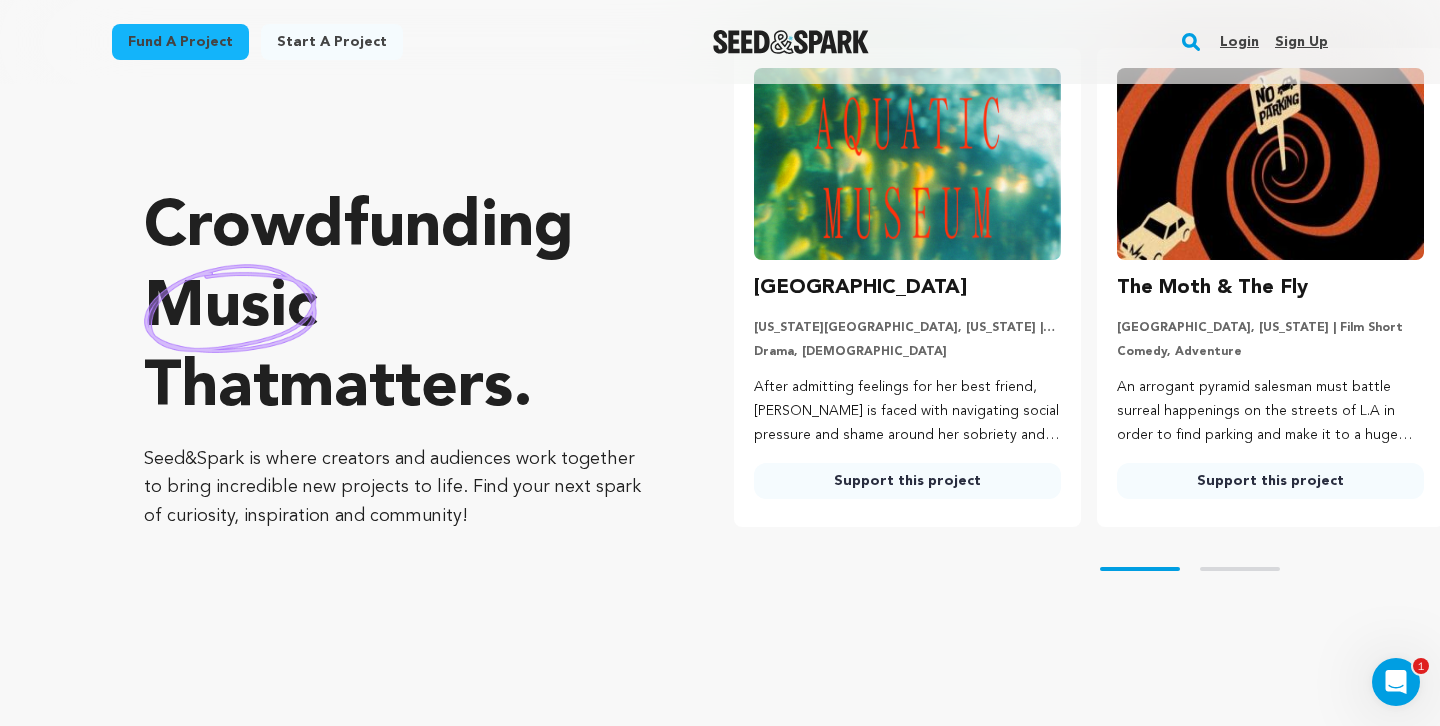 scroll, scrollTop: 92, scrollLeft: 0, axis: vertical 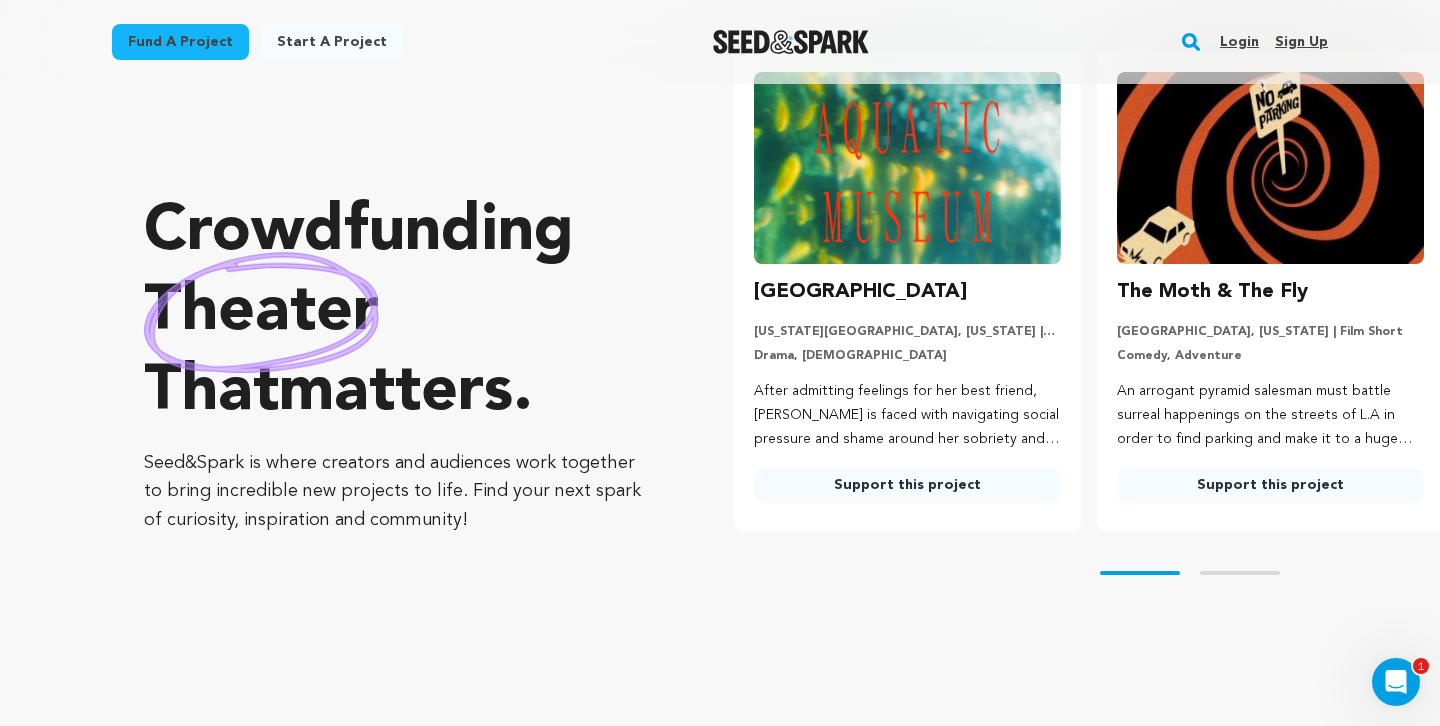 click on "Support this project" at bounding box center (907, 485) 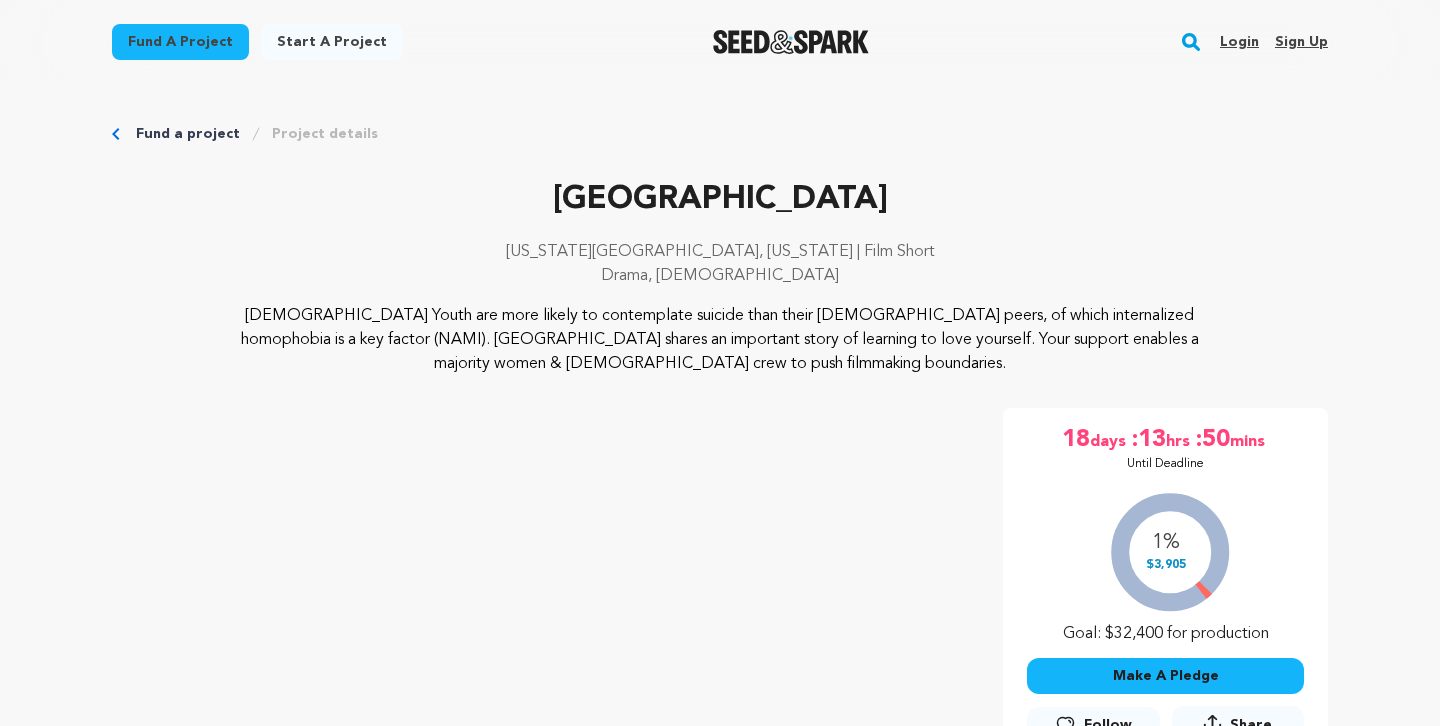 scroll, scrollTop: 0, scrollLeft: 0, axis: both 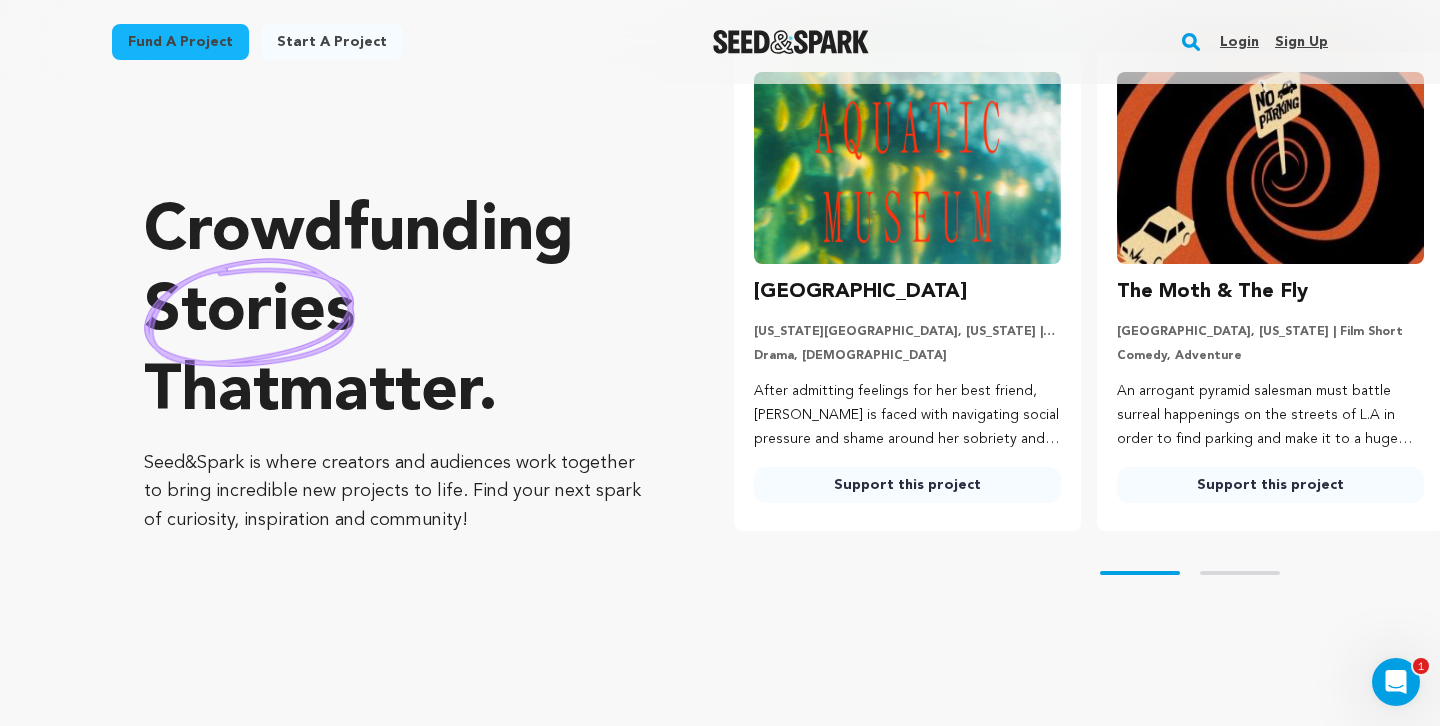 click on "Support this project" at bounding box center [1270, 485] 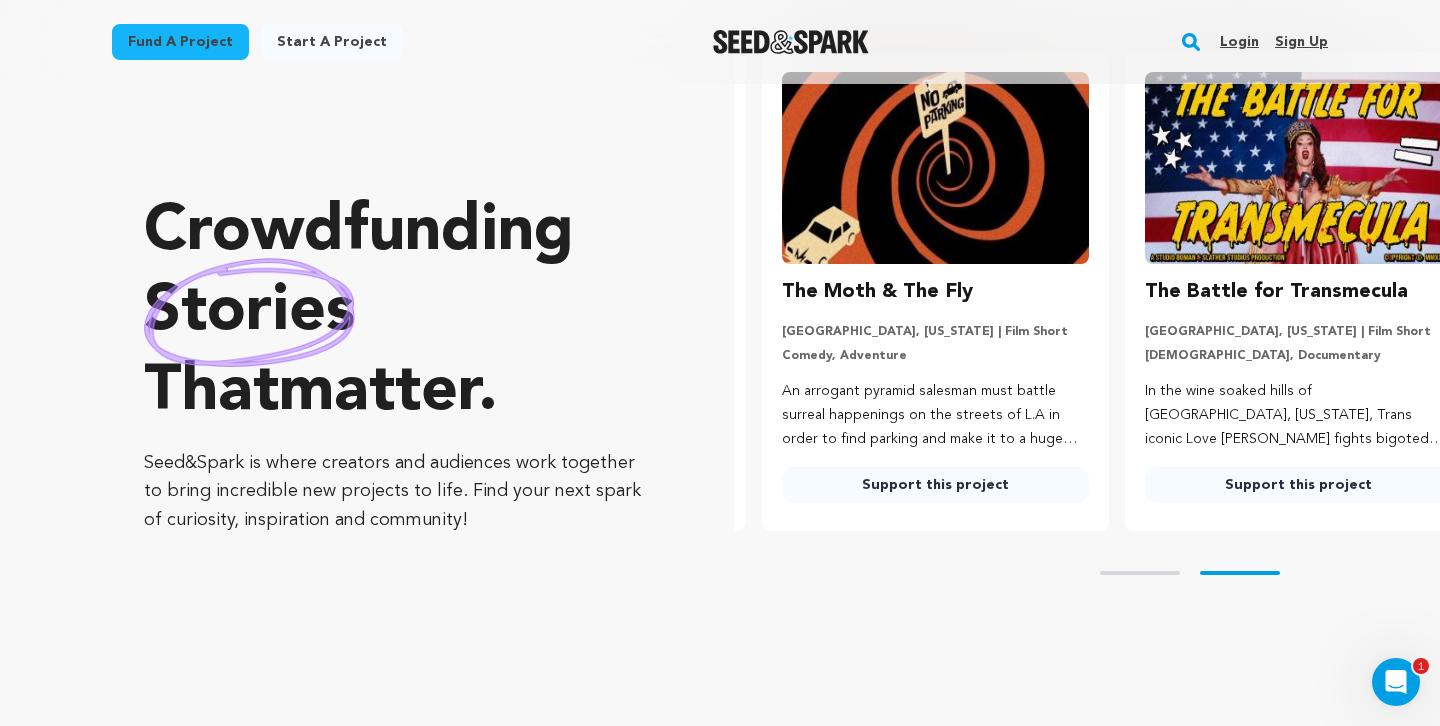 scroll, scrollTop: 0, scrollLeft: 376, axis: horizontal 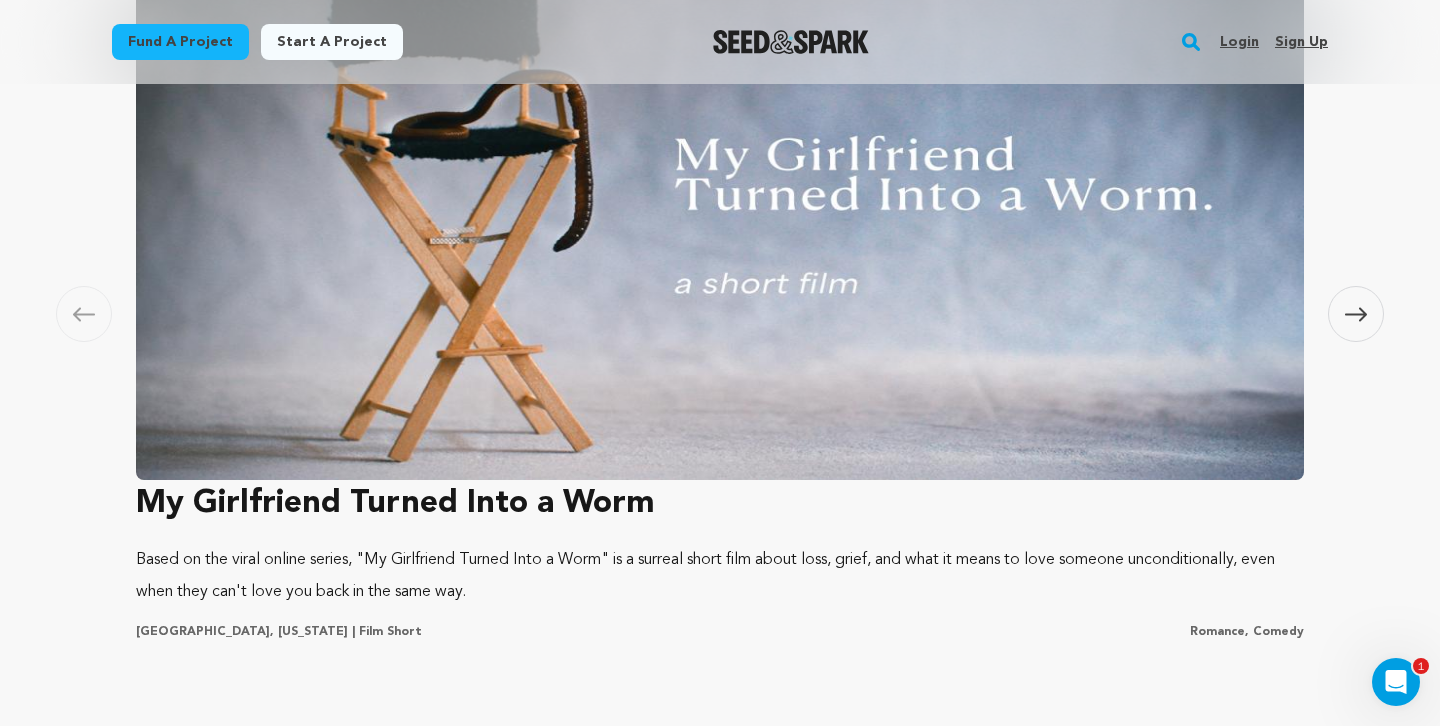 click on "My Girlfriend Turned Into a Worm" at bounding box center (720, 504) 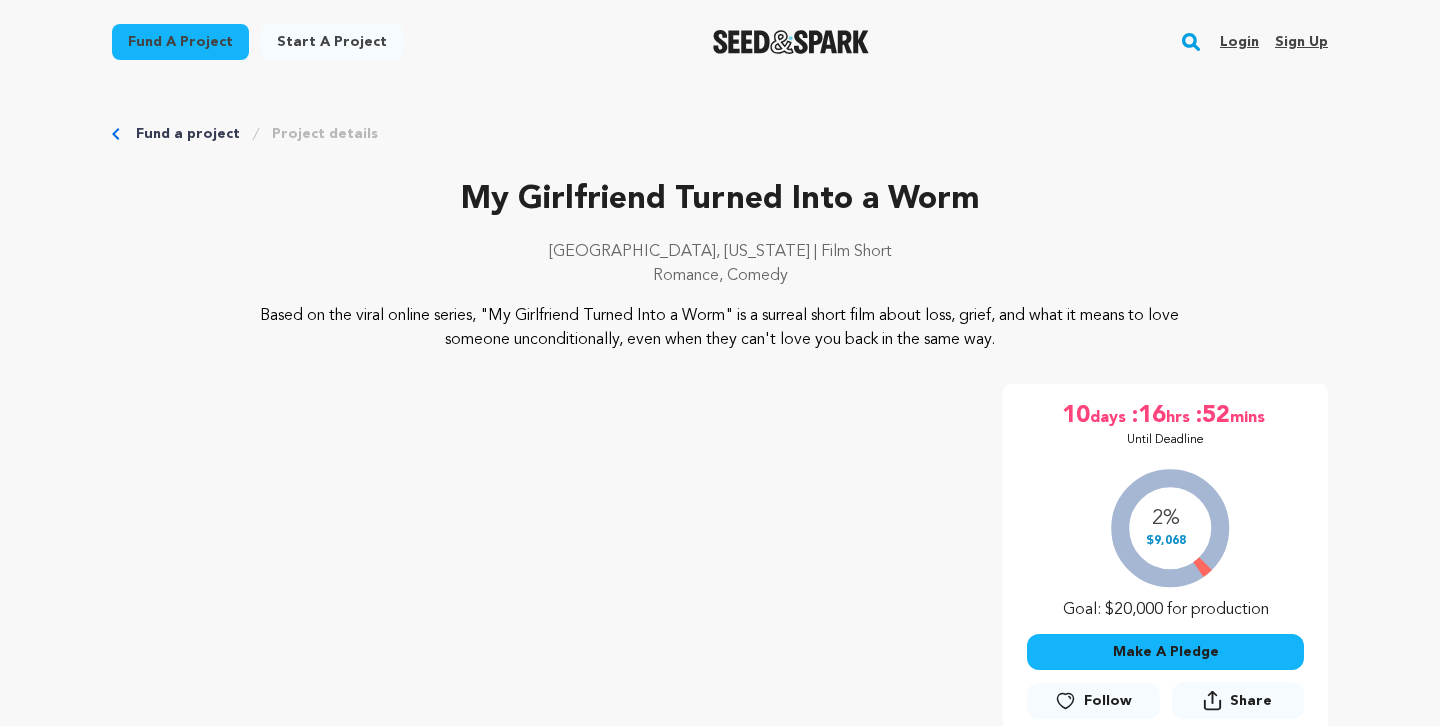 scroll, scrollTop: 0, scrollLeft: 0, axis: both 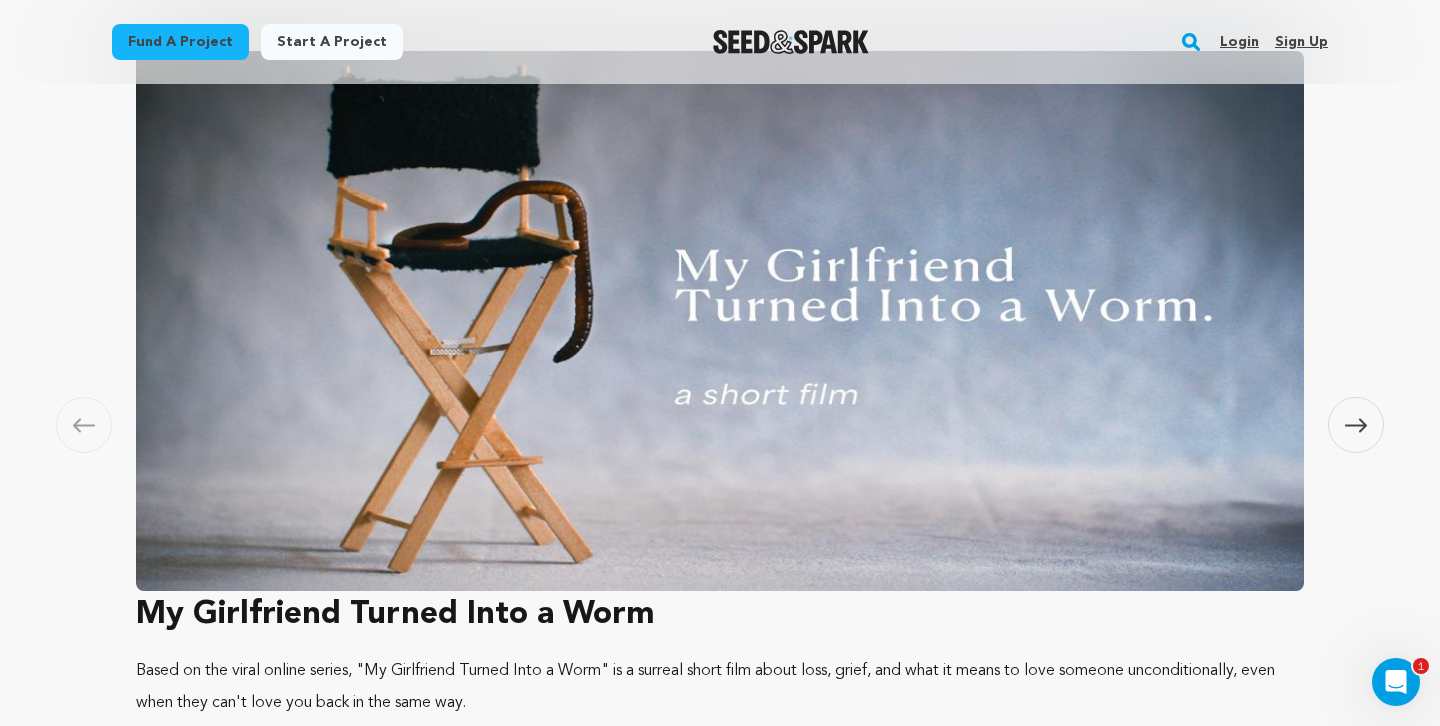 click 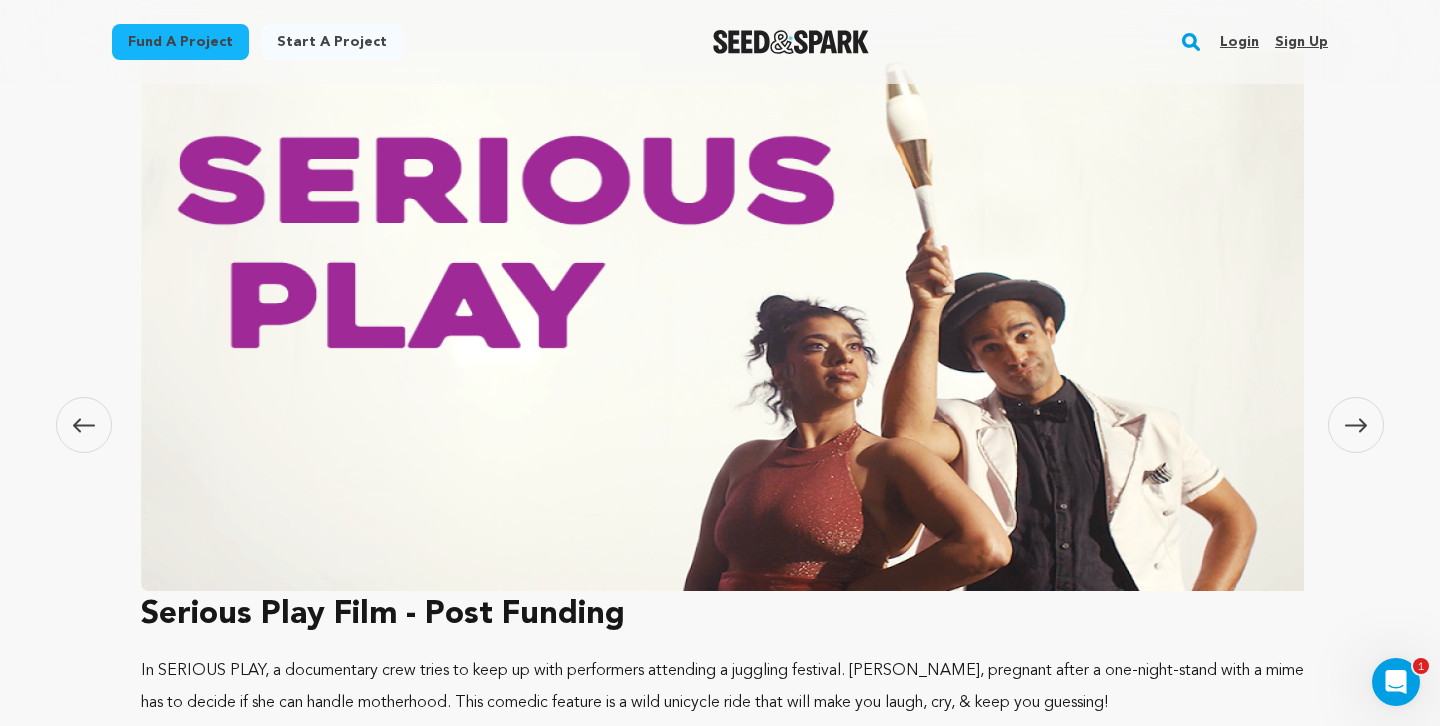 scroll, scrollTop: 0, scrollLeft: 1180, axis: horizontal 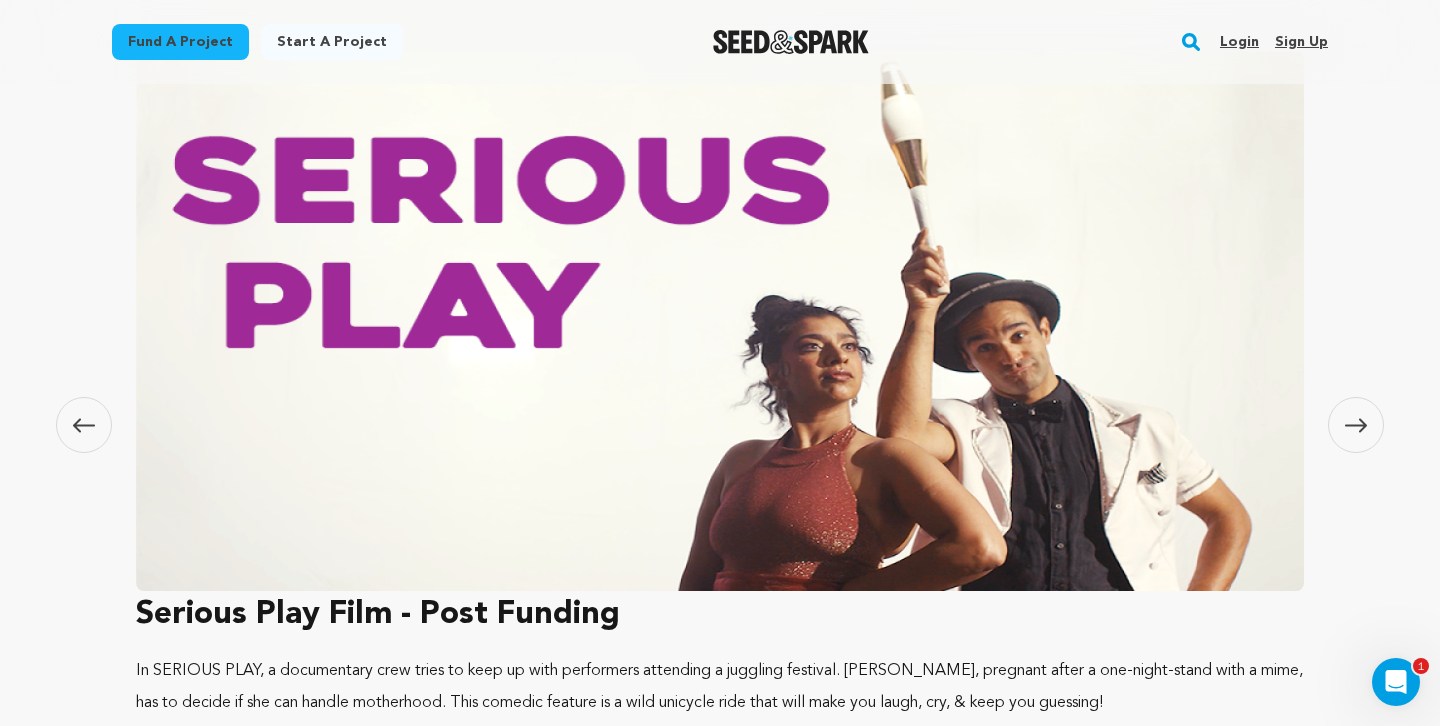click 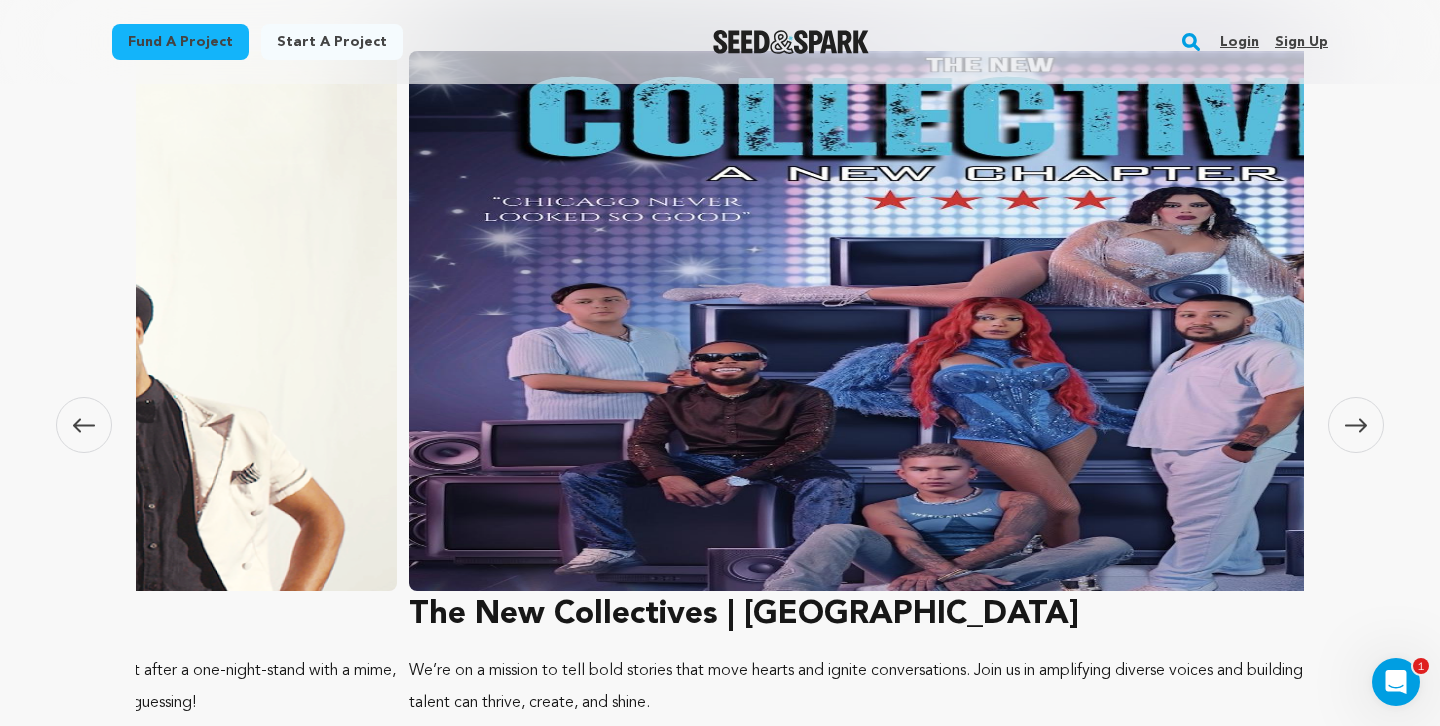 scroll, scrollTop: 0, scrollLeft: 2360, axis: horizontal 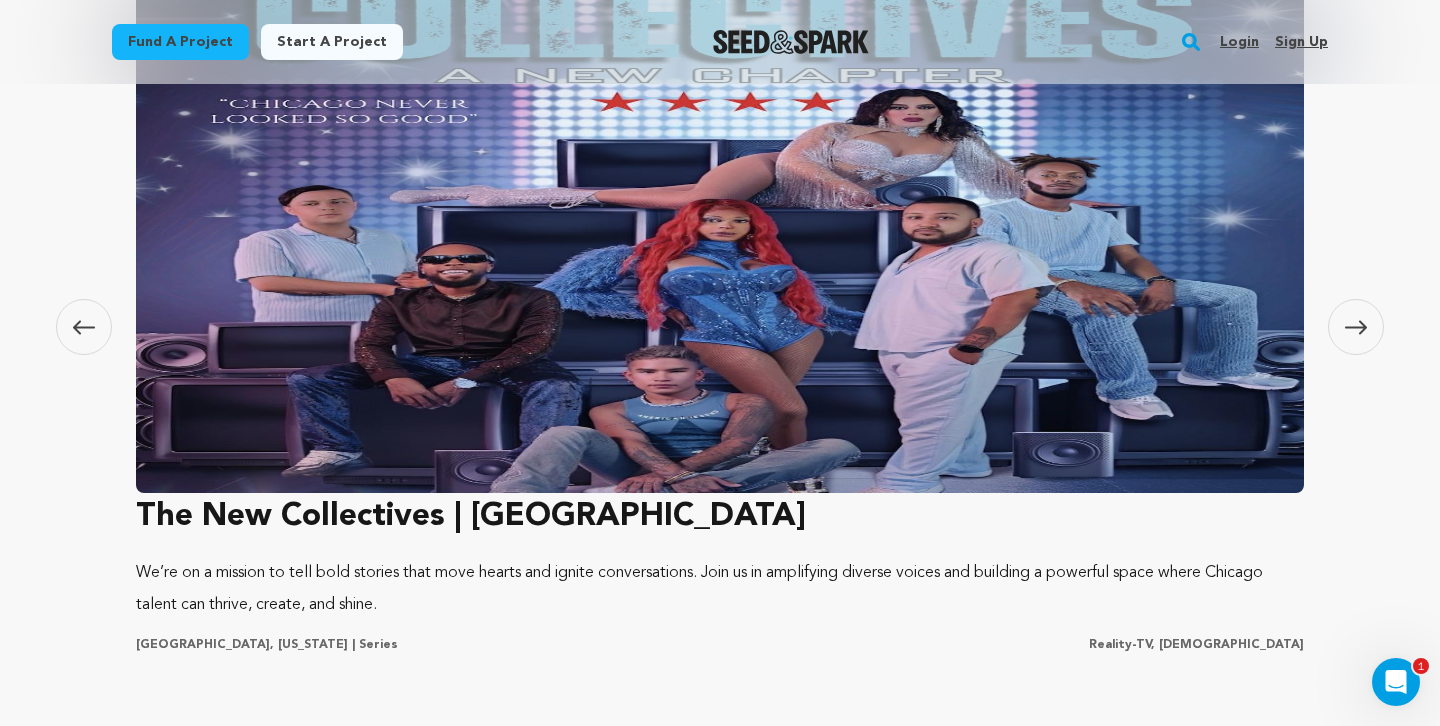 click at bounding box center [1356, 327] 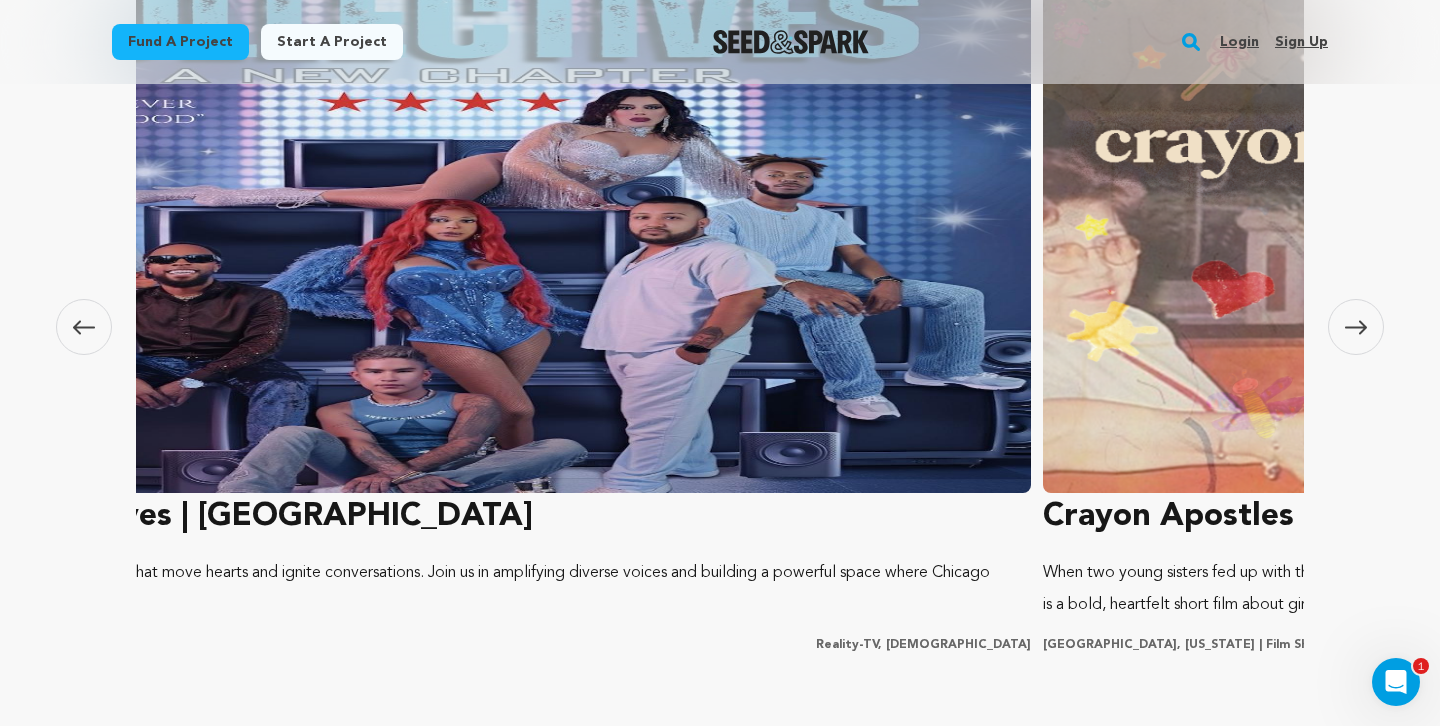 scroll, scrollTop: 0, scrollLeft: 3266, axis: horizontal 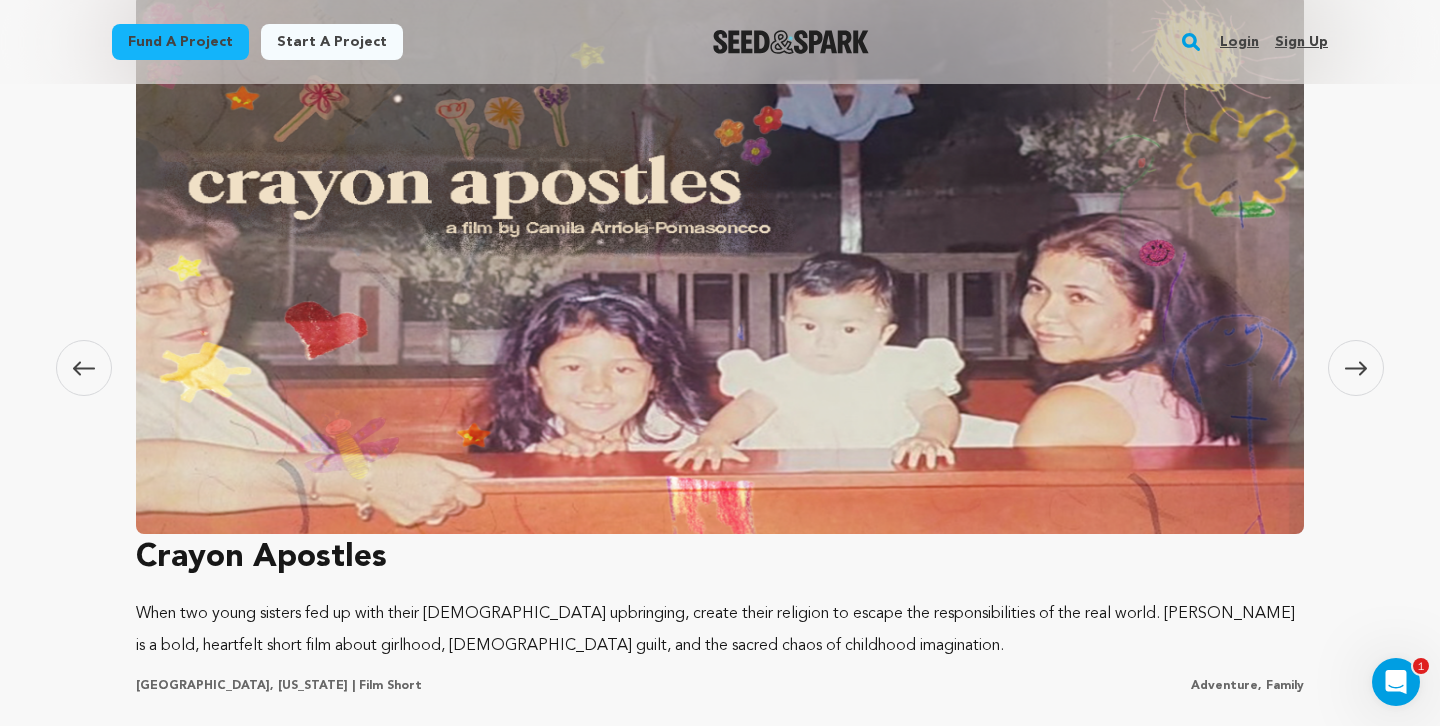 click 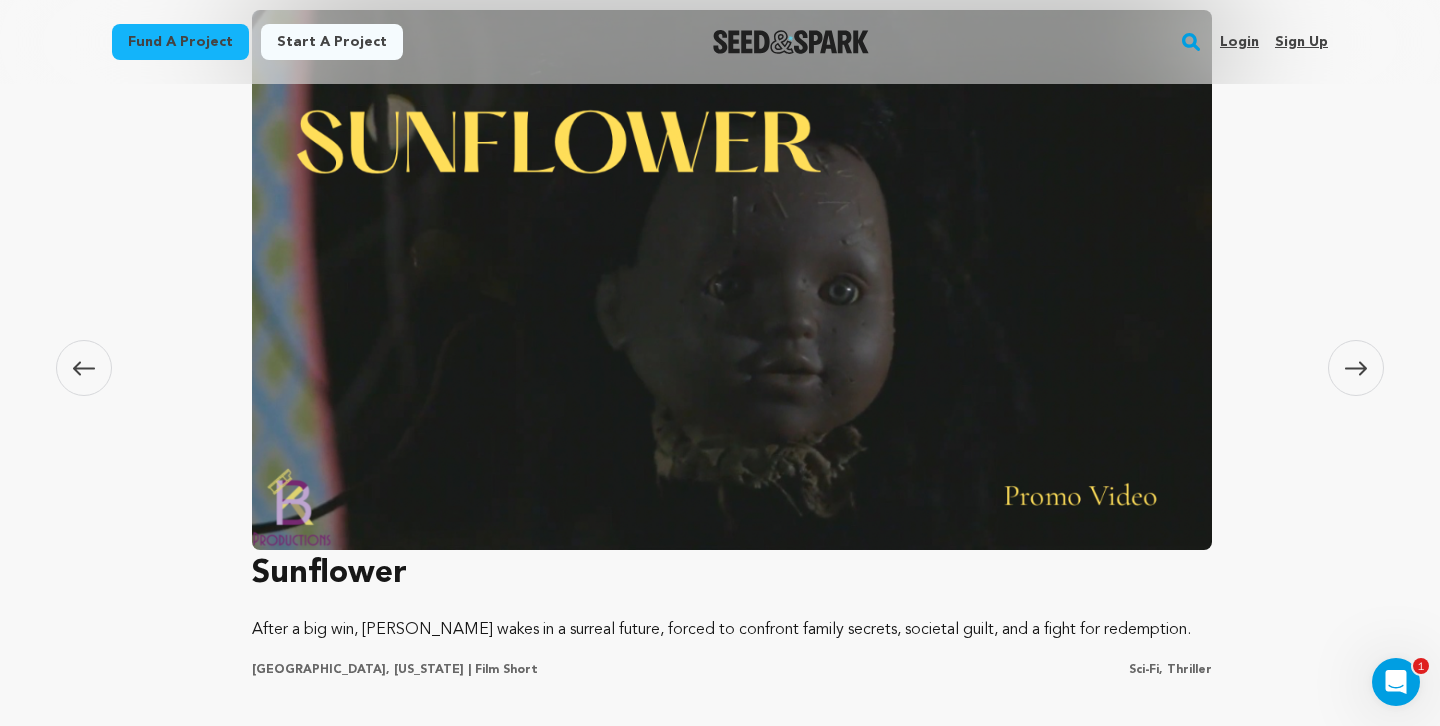 scroll, scrollTop: 0, scrollLeft: 4720, axis: horizontal 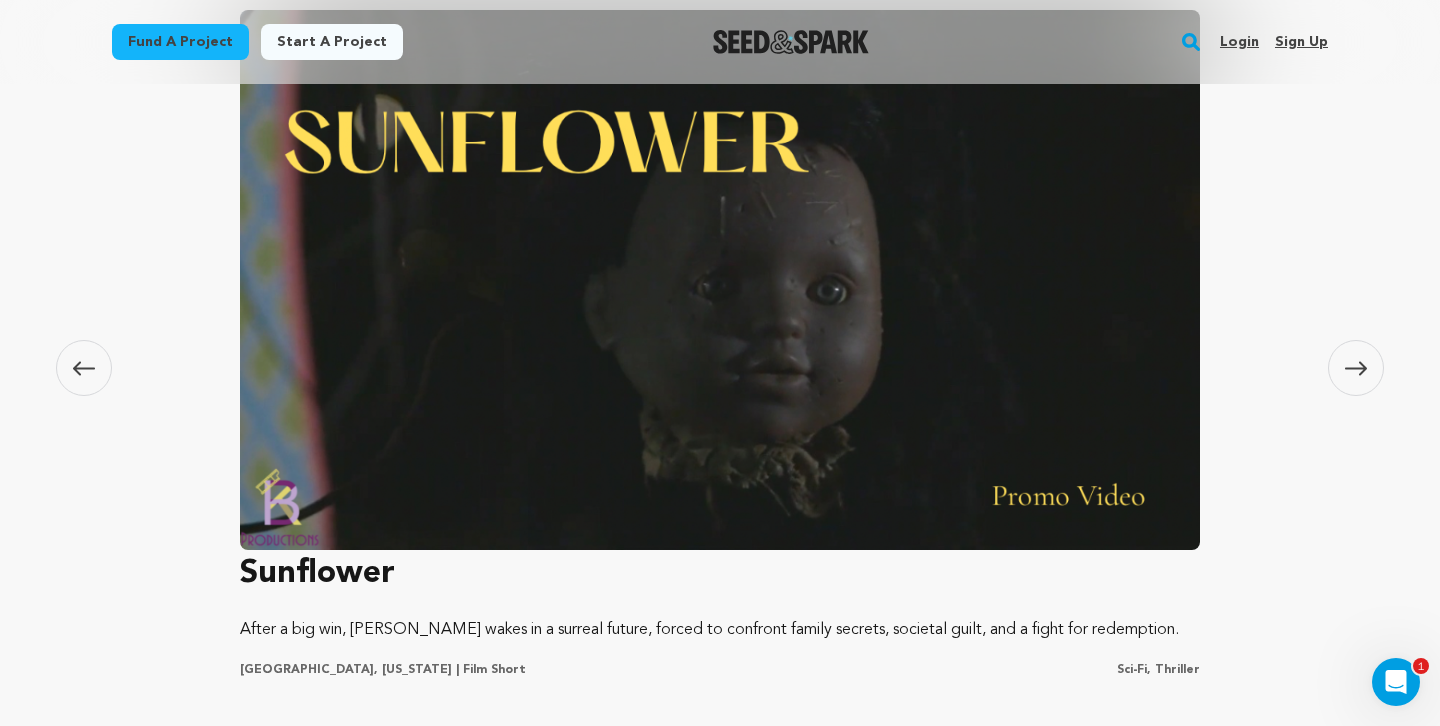 click 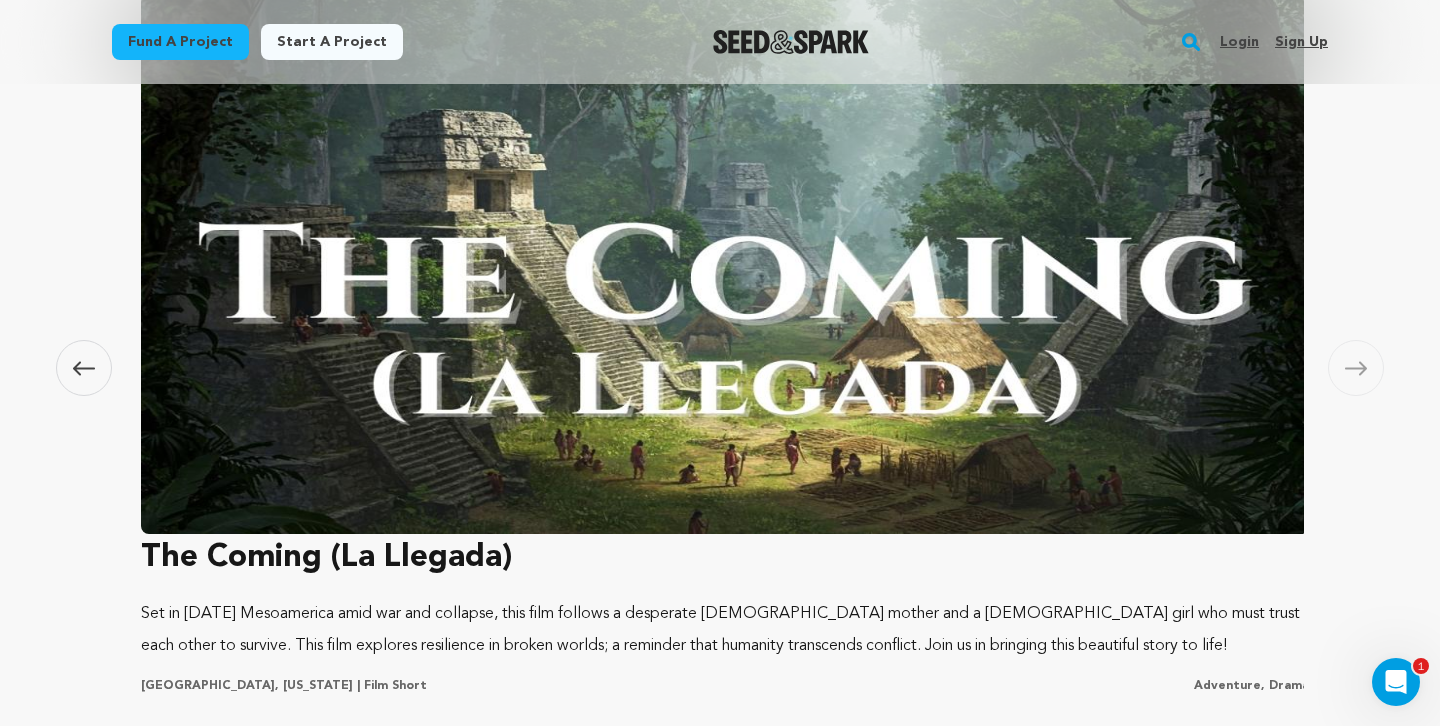 scroll, scrollTop: 0, scrollLeft: 5900, axis: horizontal 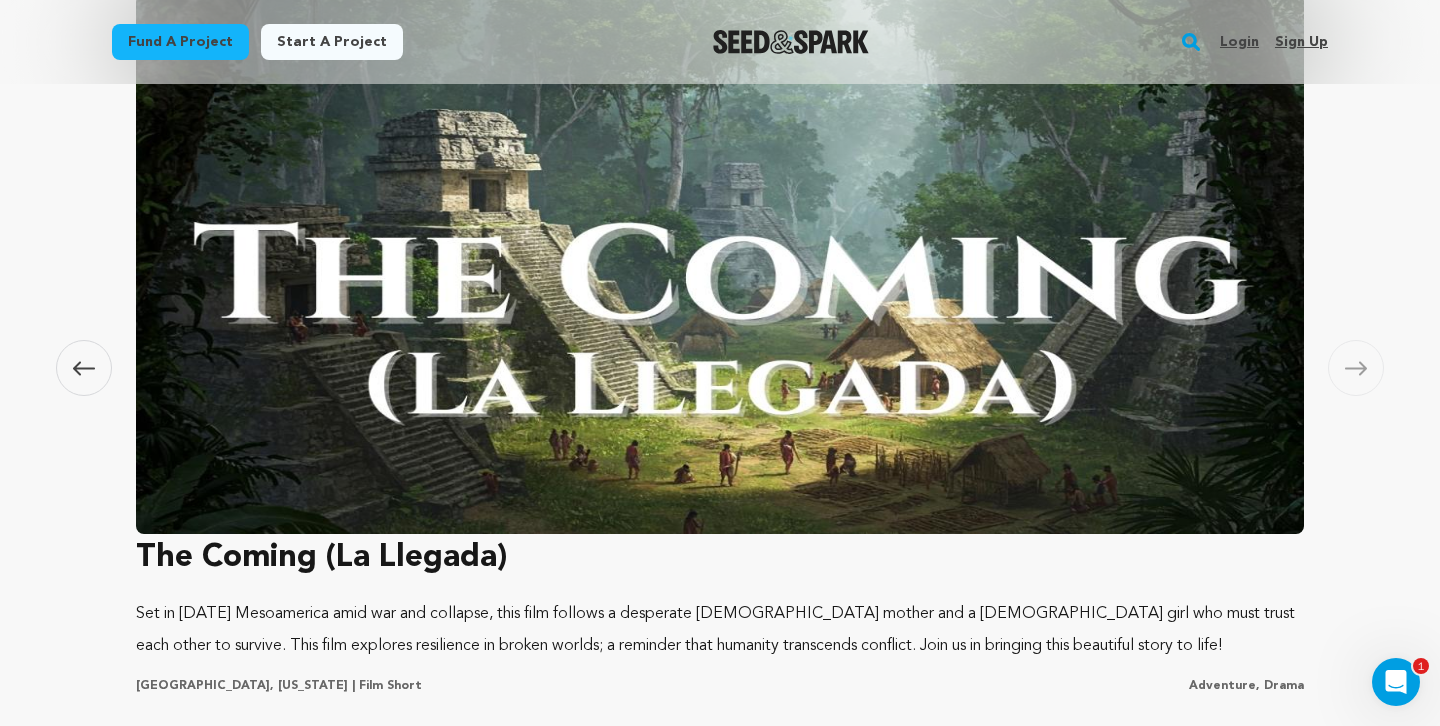 click 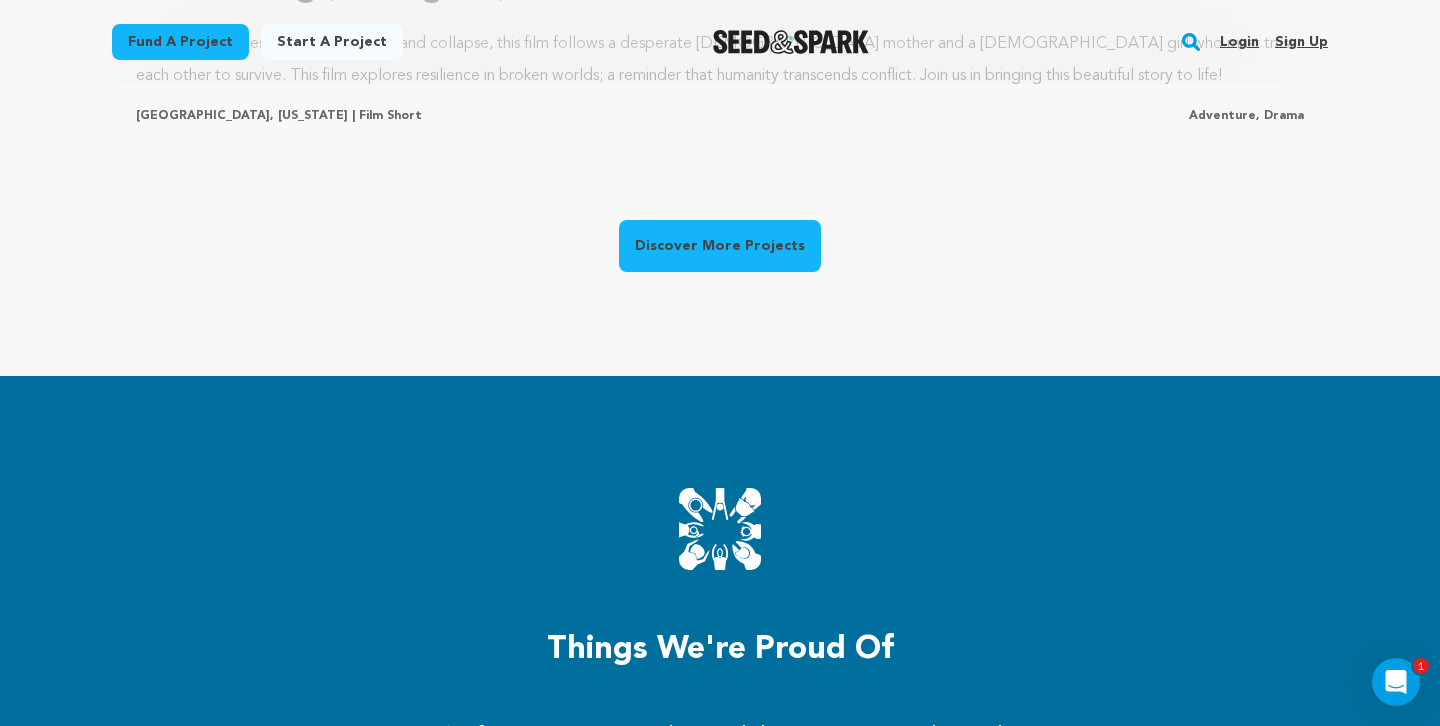 scroll, scrollTop: 1973, scrollLeft: 0, axis: vertical 